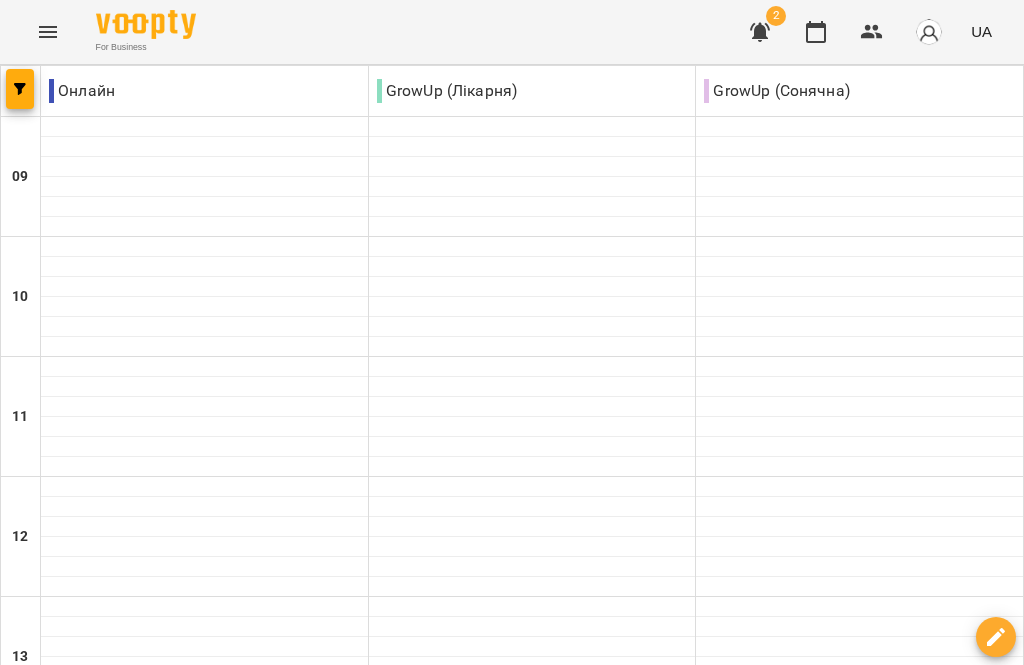 scroll, scrollTop: 0, scrollLeft: 0, axis: both 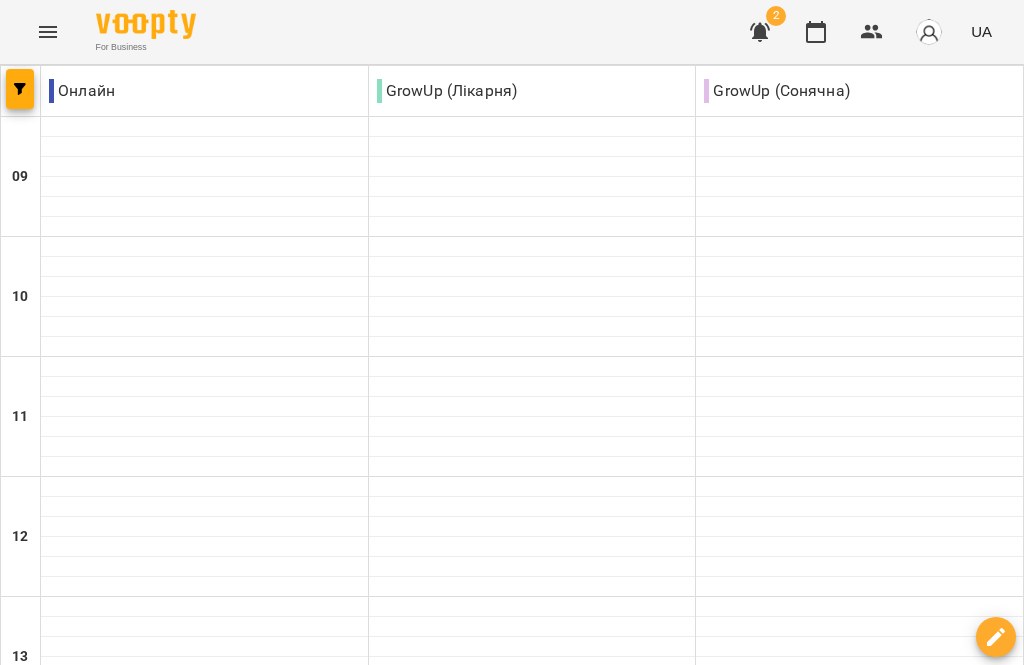 click 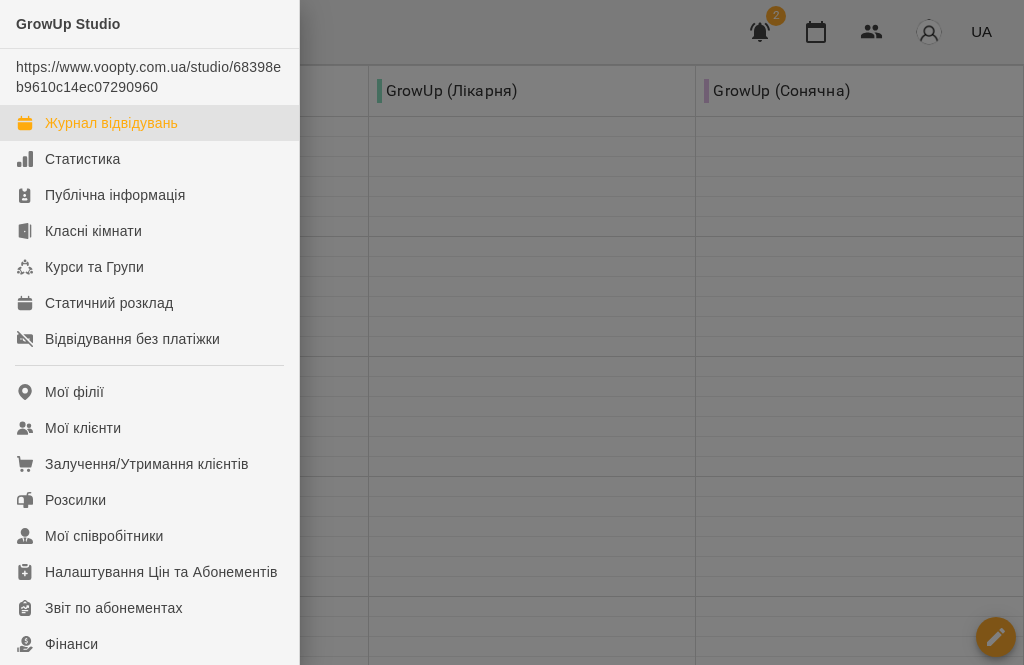 click on "GrowUp Studio" at bounding box center [68, 24] 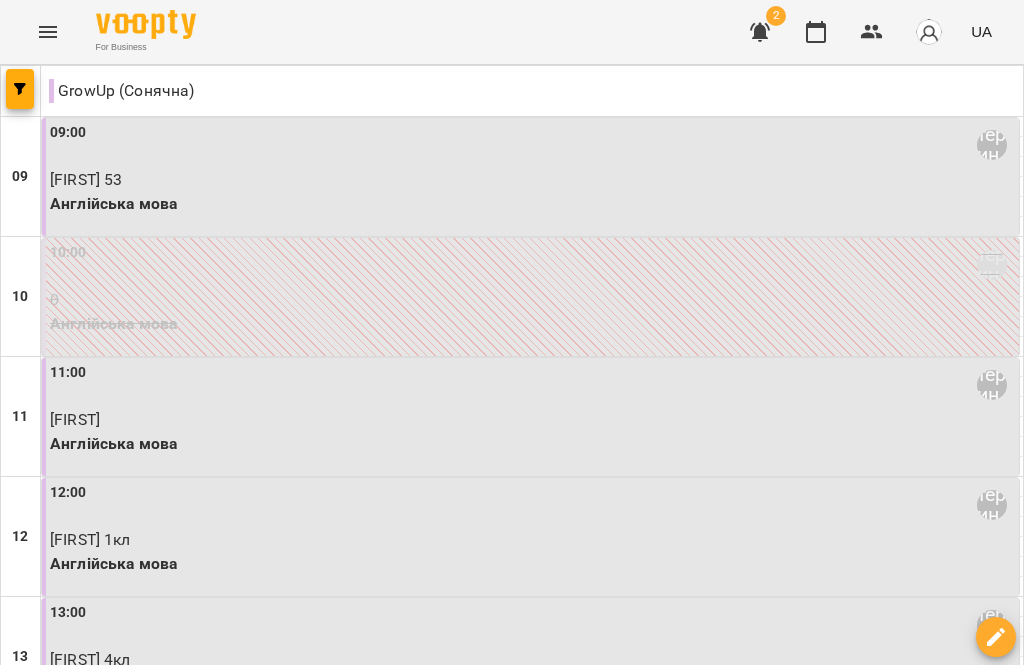scroll, scrollTop: 904, scrollLeft: 0, axis: vertical 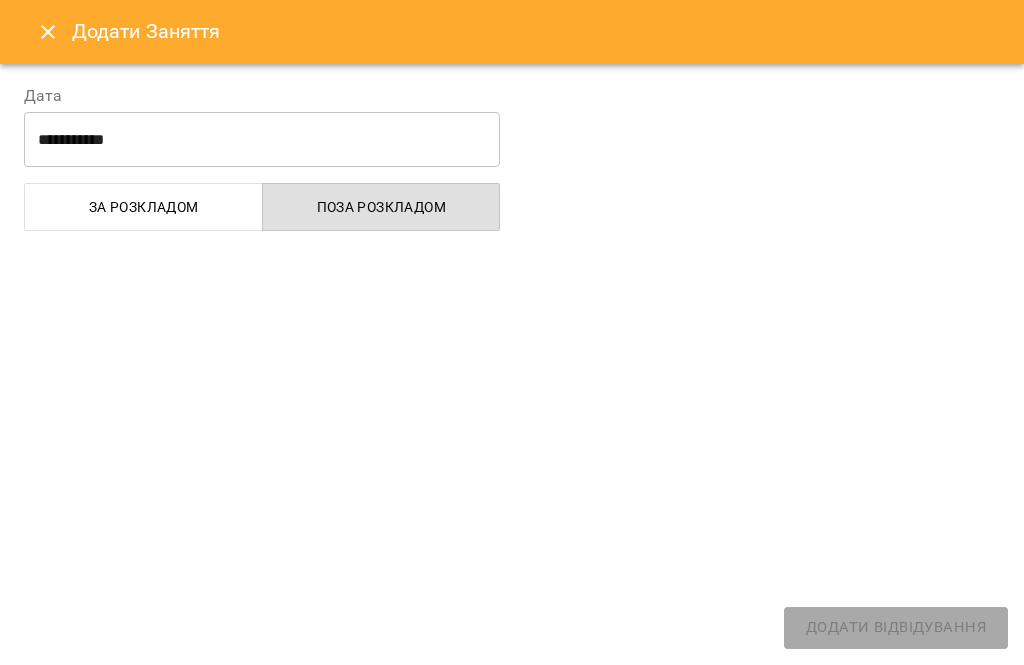select 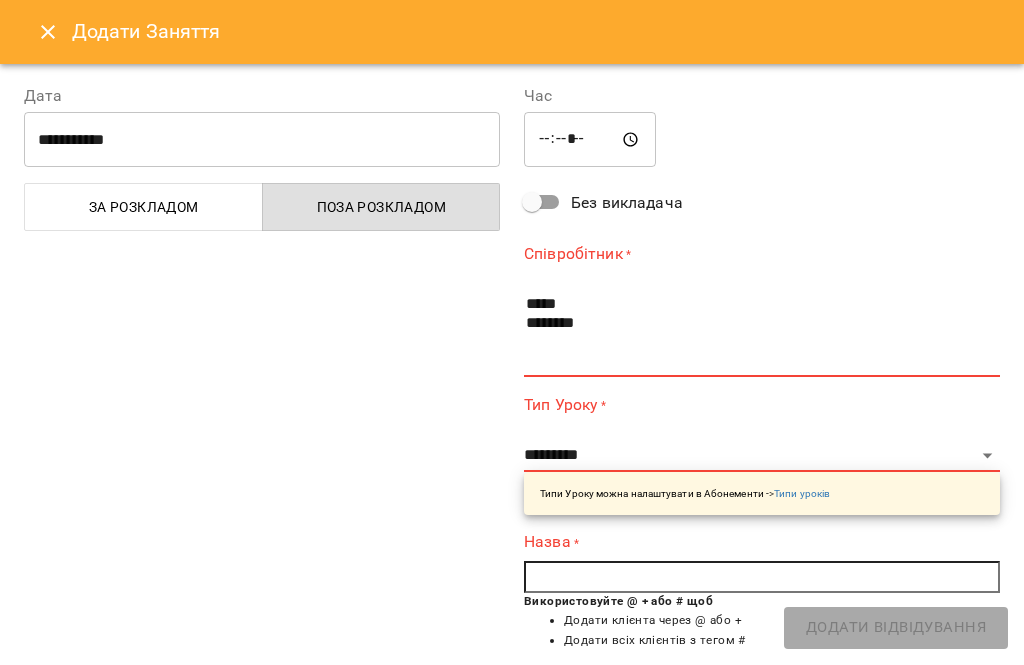 click on "**********" at bounding box center [262, 516] 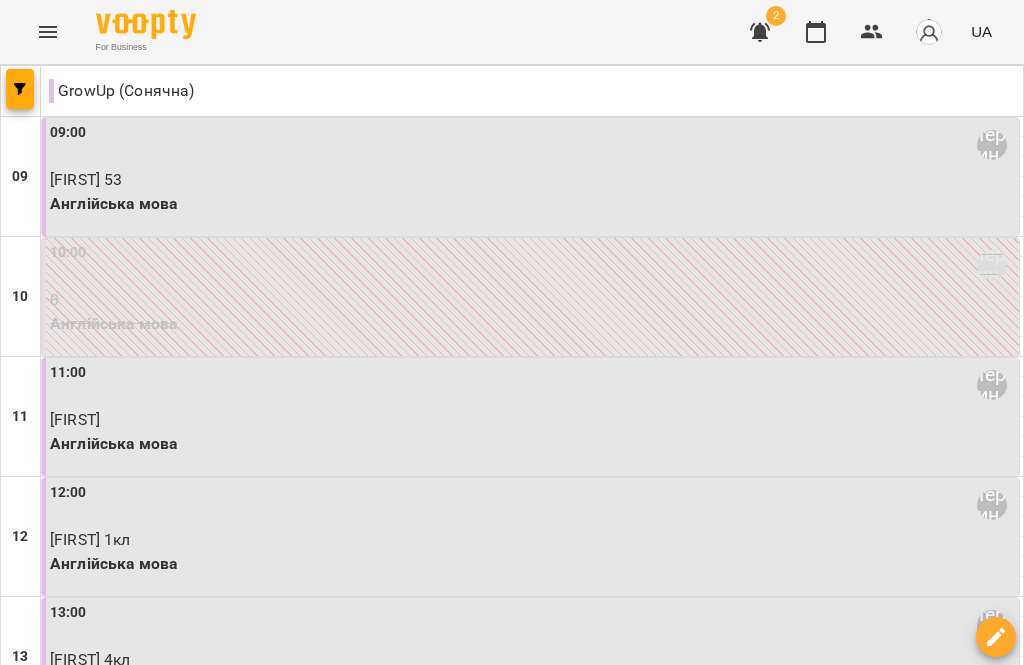 click on "вт 29 лип" at bounding box center [372, 1469] 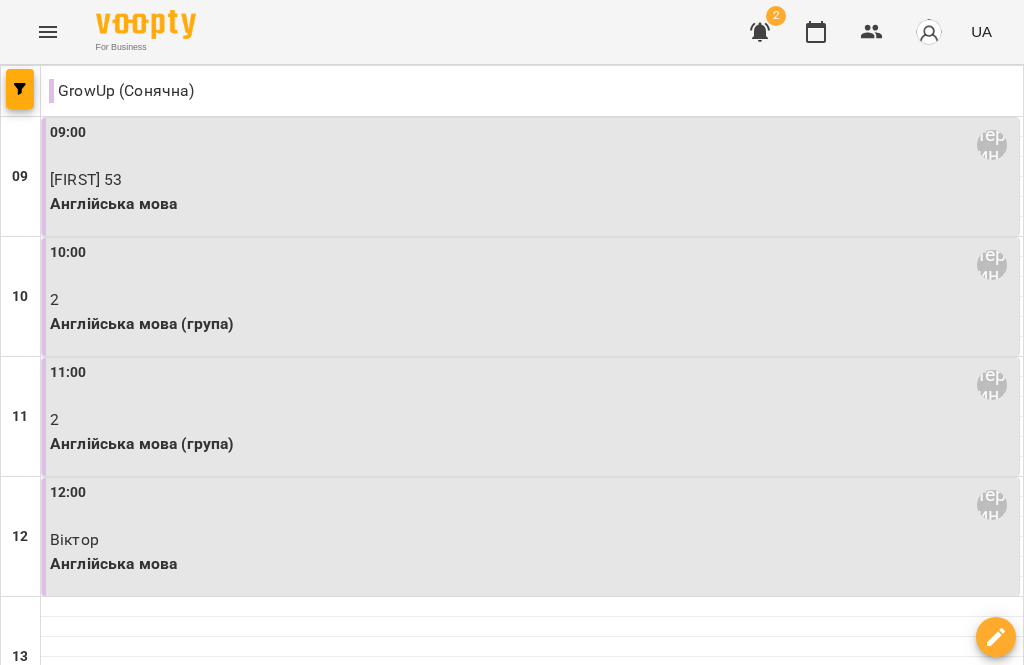 scroll, scrollTop: 904, scrollLeft: 0, axis: vertical 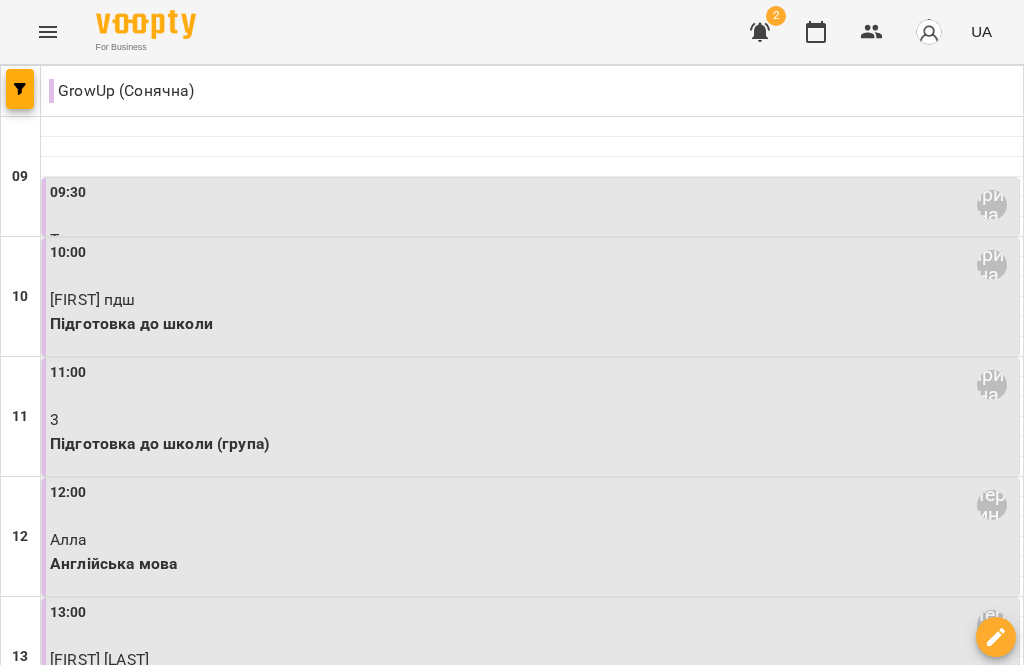 click on "[TIME] [FIRST]" at bounding box center [532, 1225] 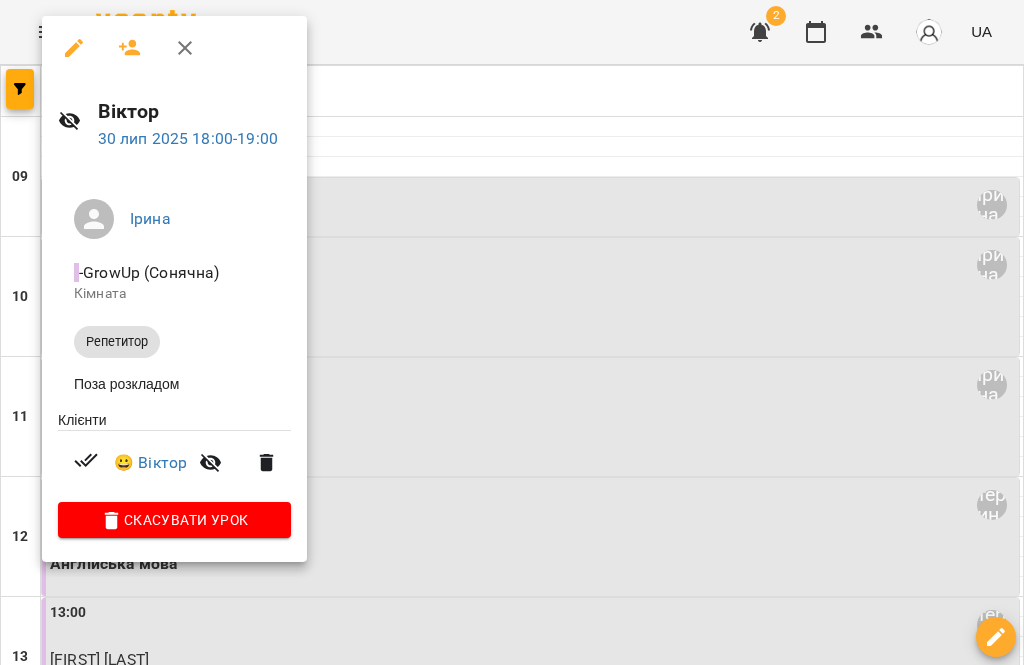 click on "😀   [FIRST]" at bounding box center [174, 463] 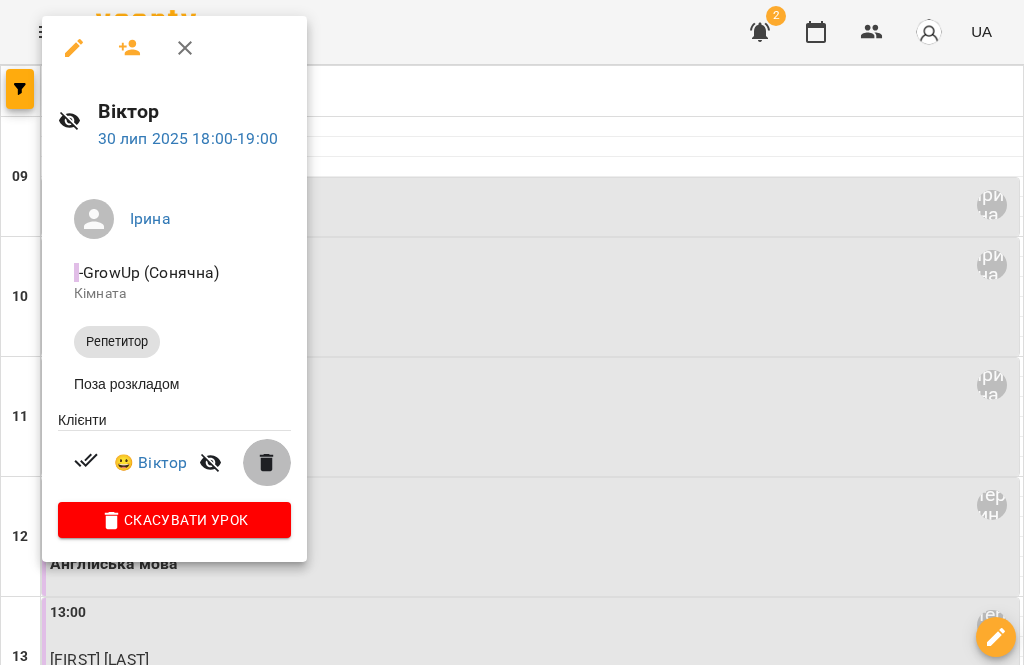 click at bounding box center (267, 463) 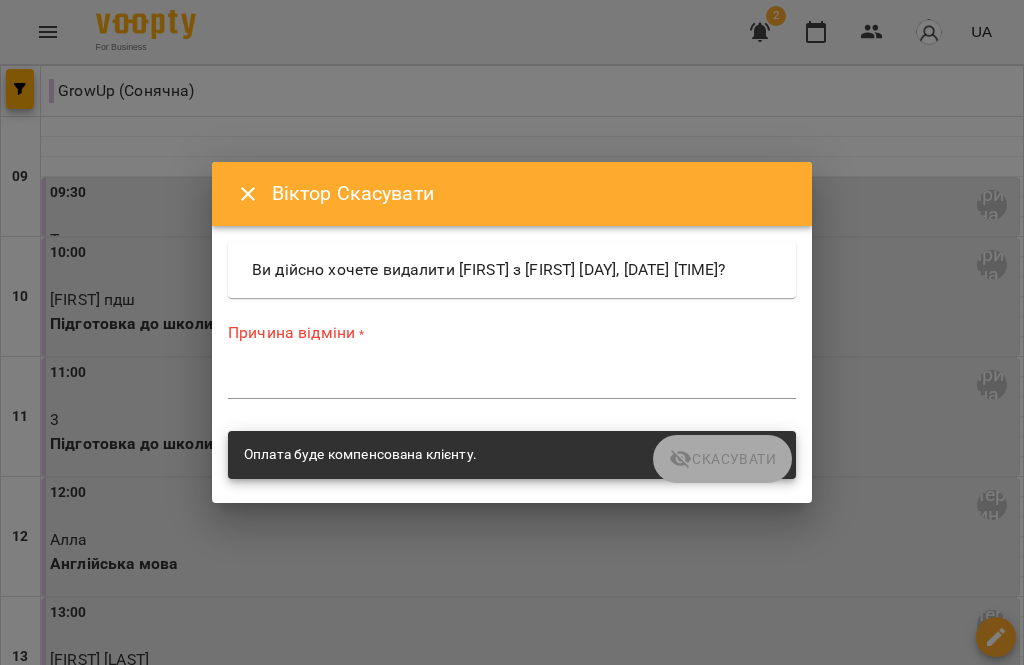 click on "*" at bounding box center [512, 383] 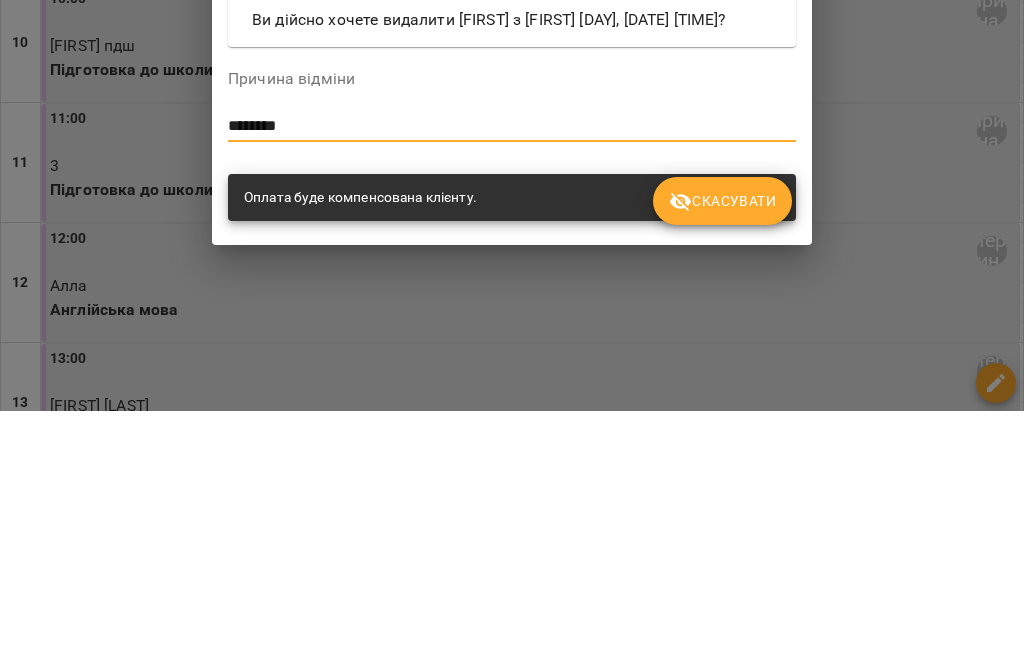 type on "********" 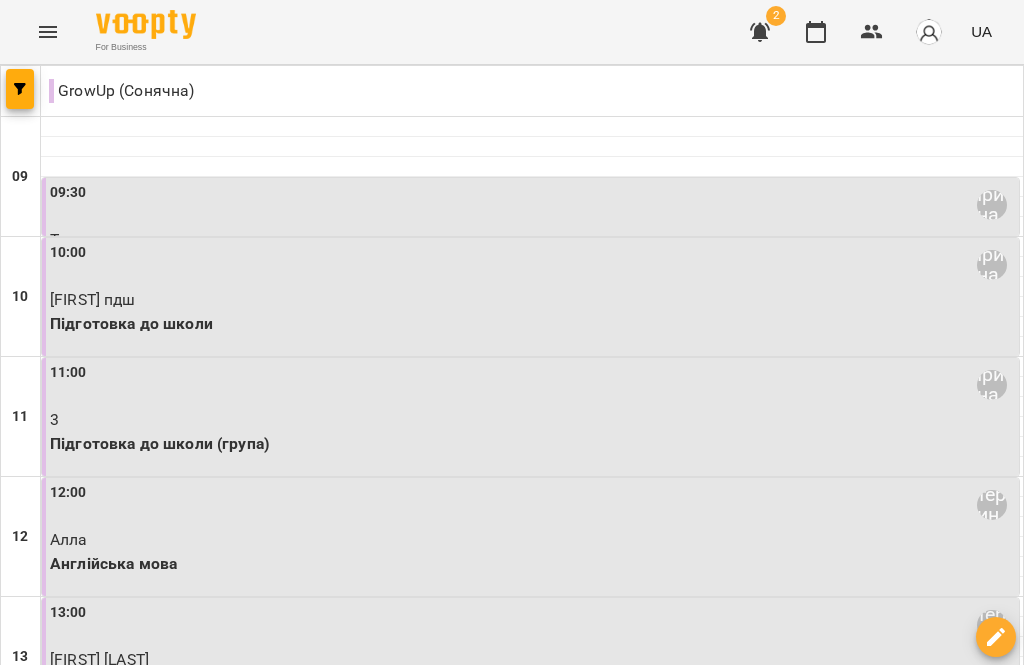 click on "0" at bounding box center (532, 1260) 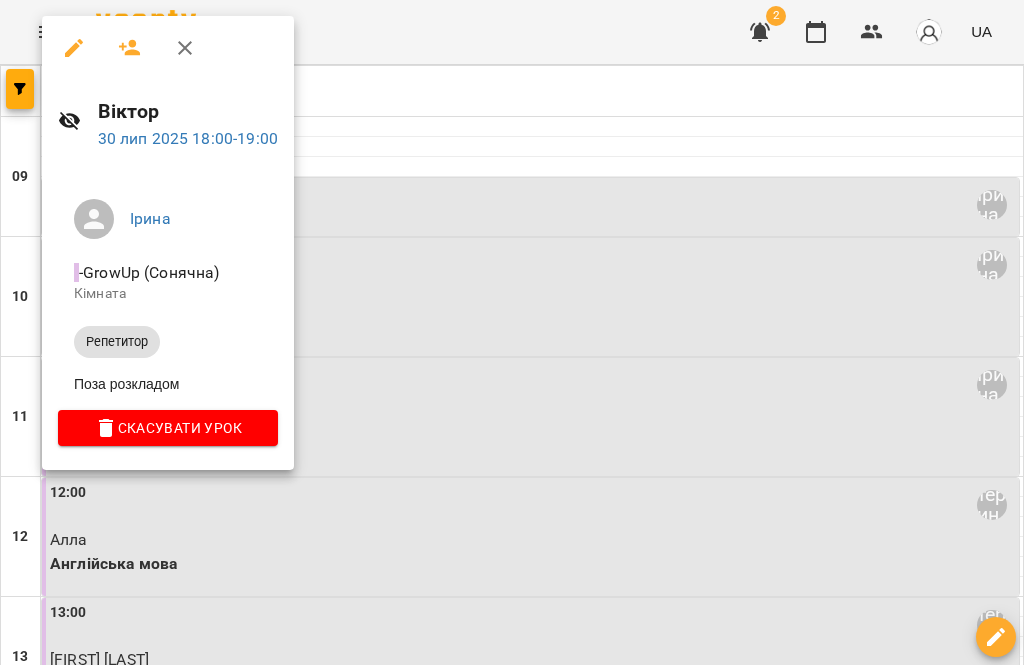 click at bounding box center (512, 332) 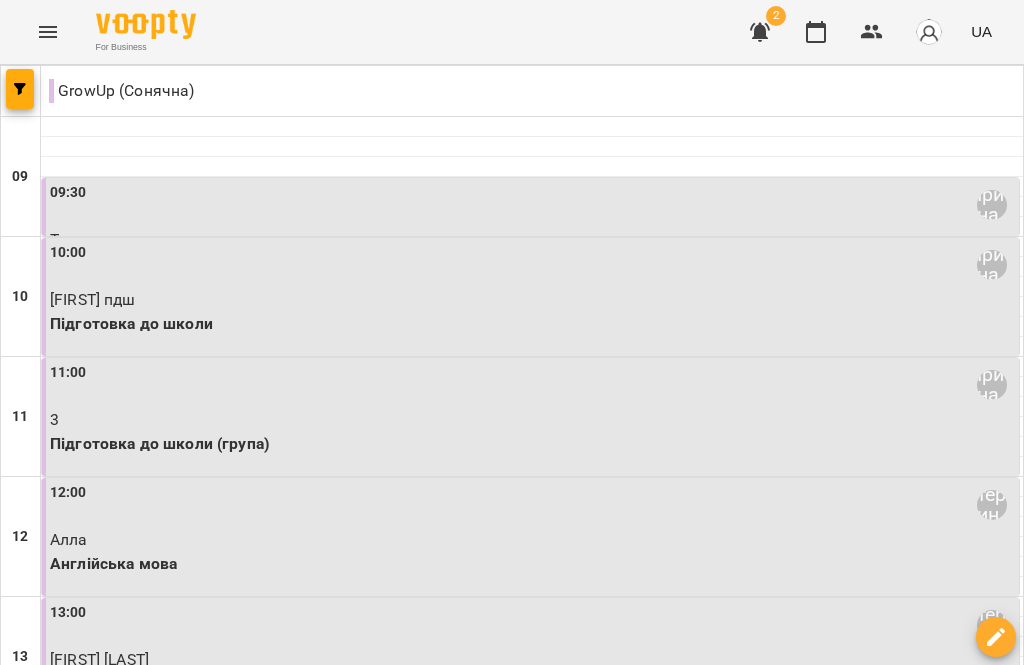 click on "31 лип" at bounding box center (674, 1482) 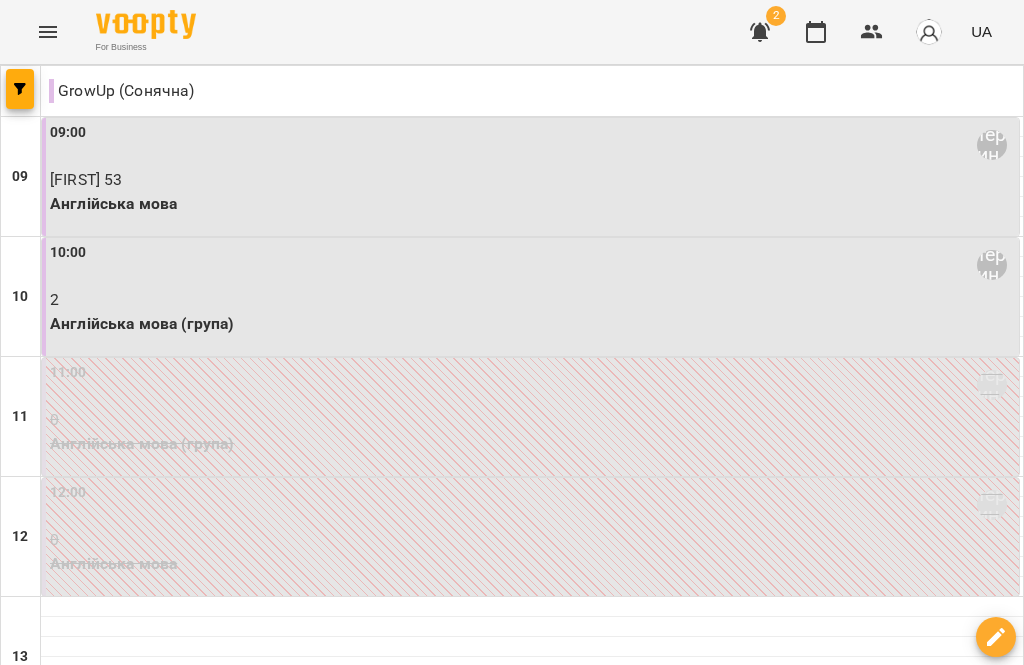 scroll, scrollTop: 904, scrollLeft: 0, axis: vertical 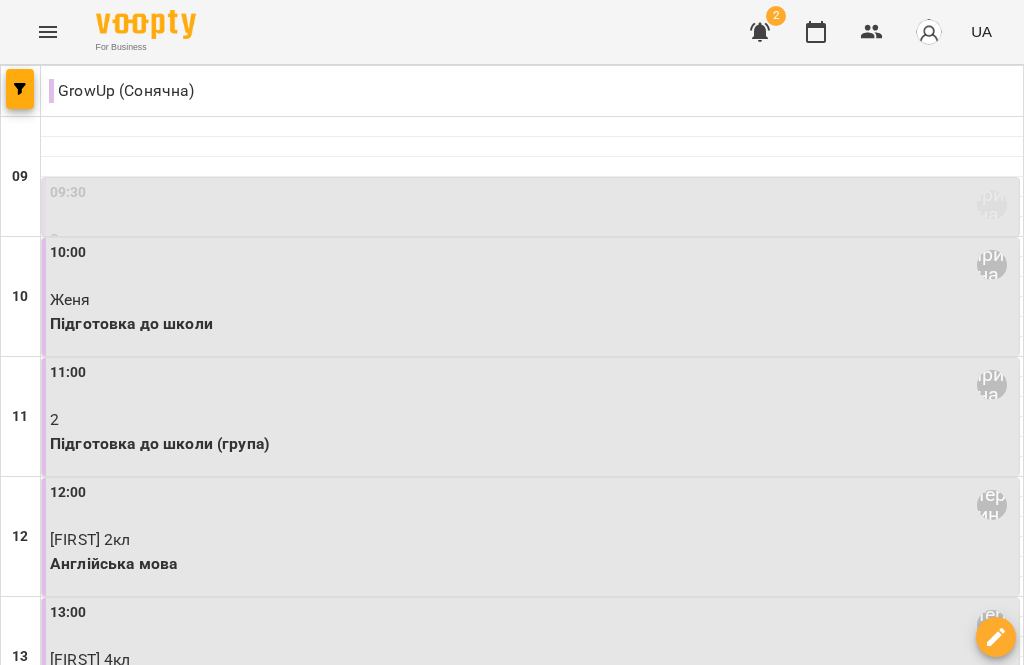 click on "09:30" at bounding box center (68, 193) 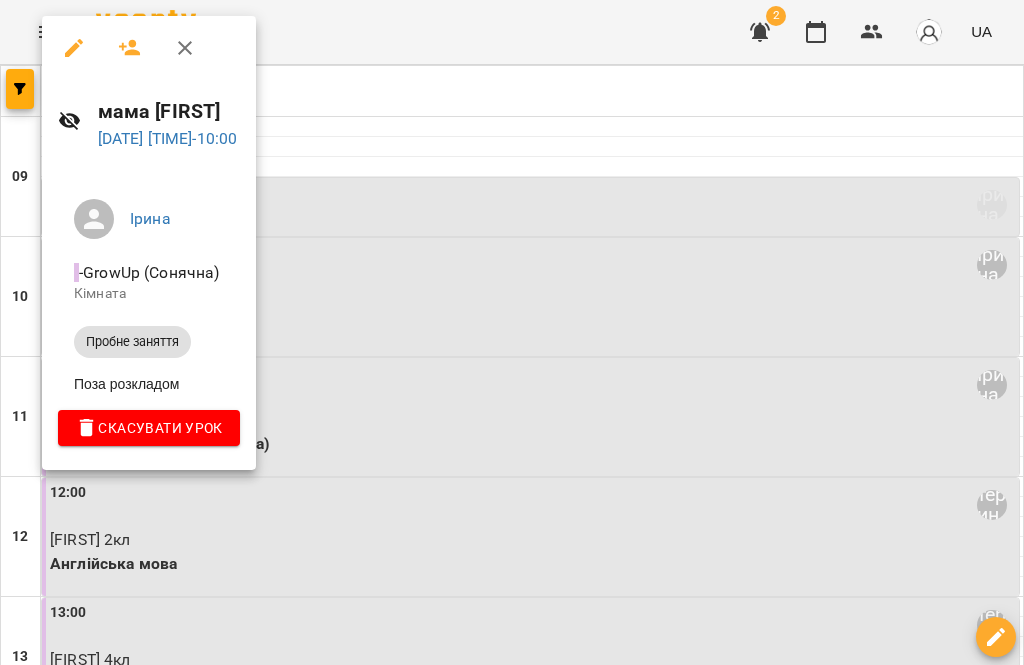 click at bounding box center (512, 332) 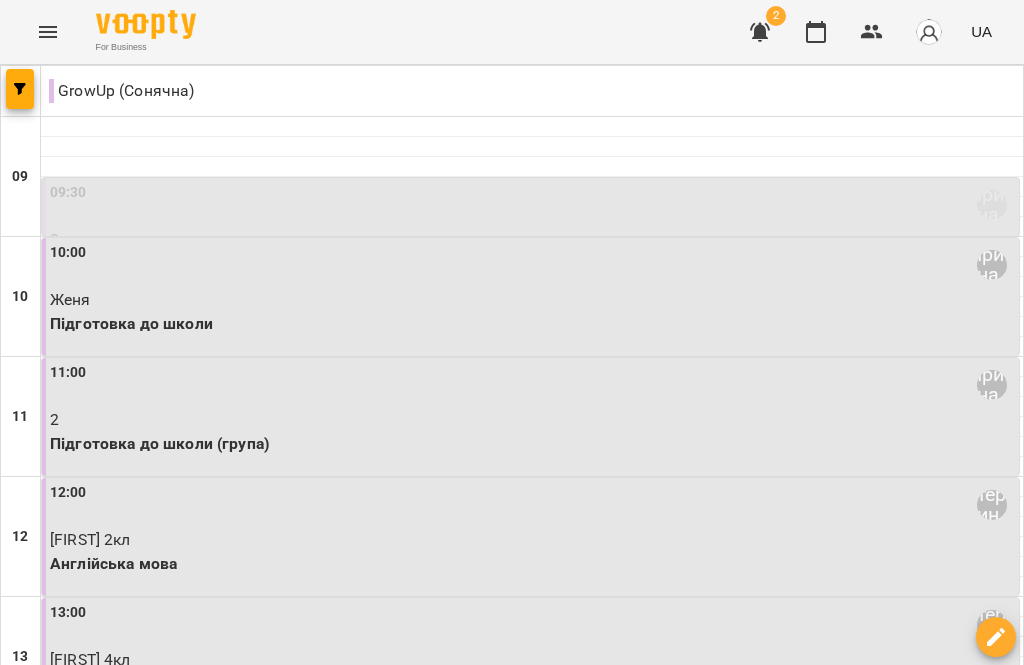 scroll, scrollTop: 853, scrollLeft: 0, axis: vertical 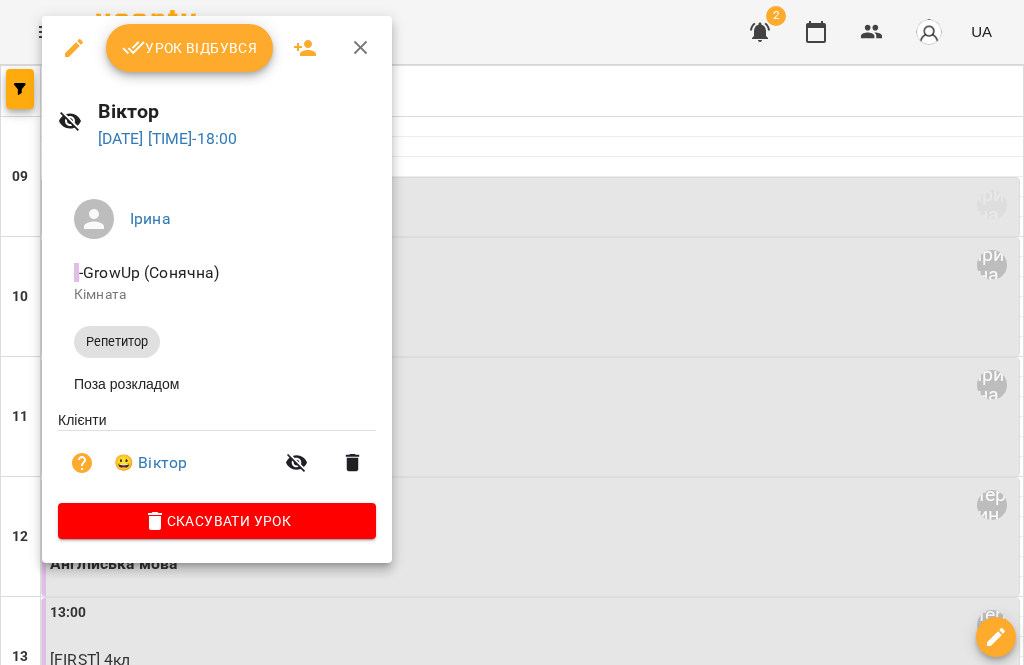 click 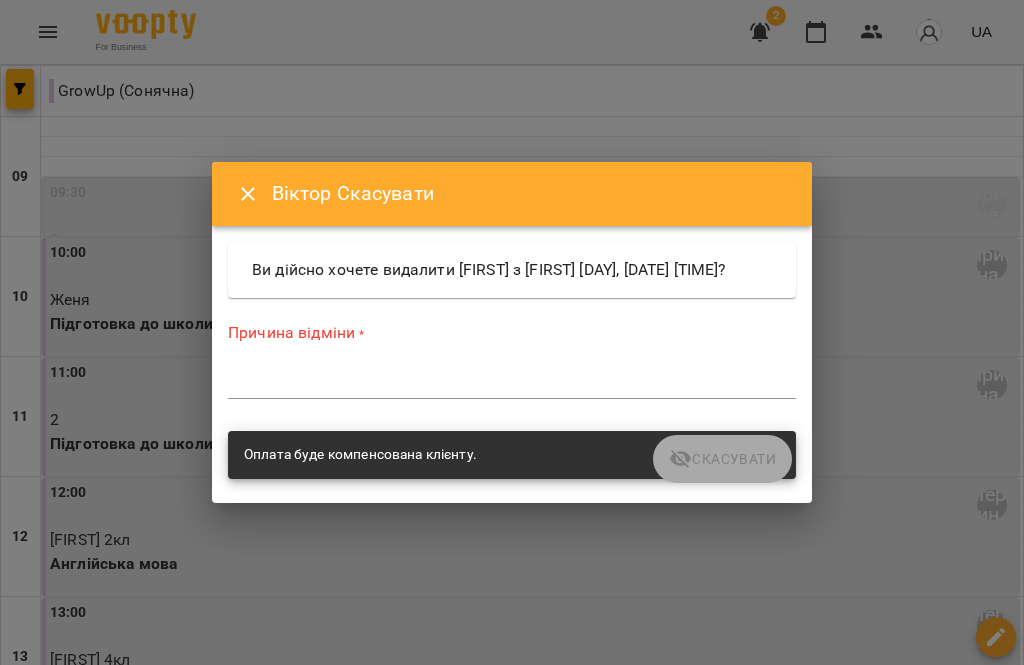 click at bounding box center [512, 383] 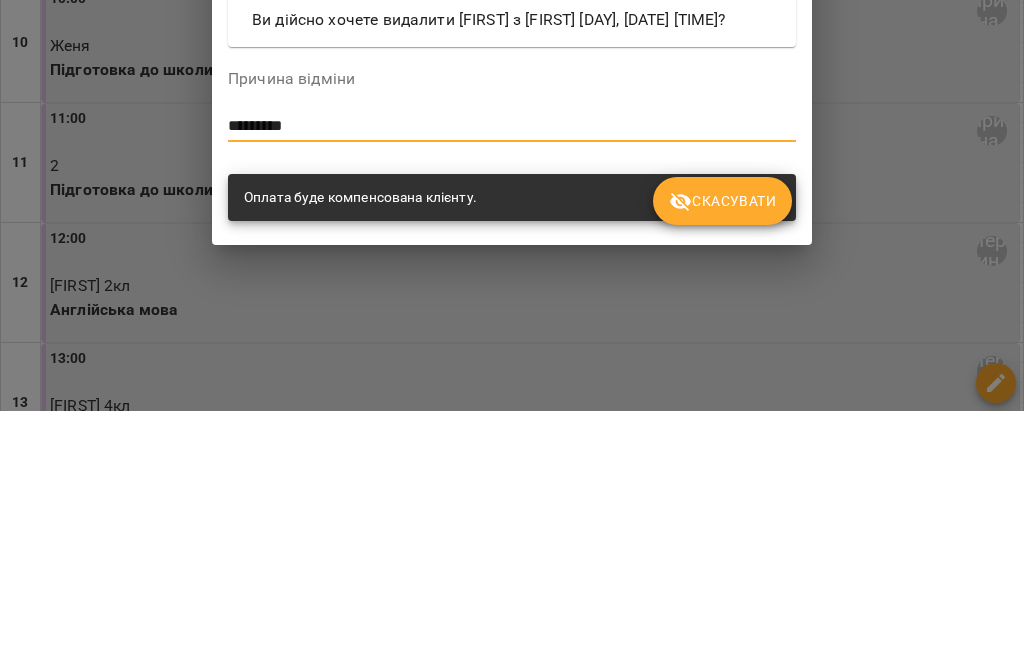 type on "********" 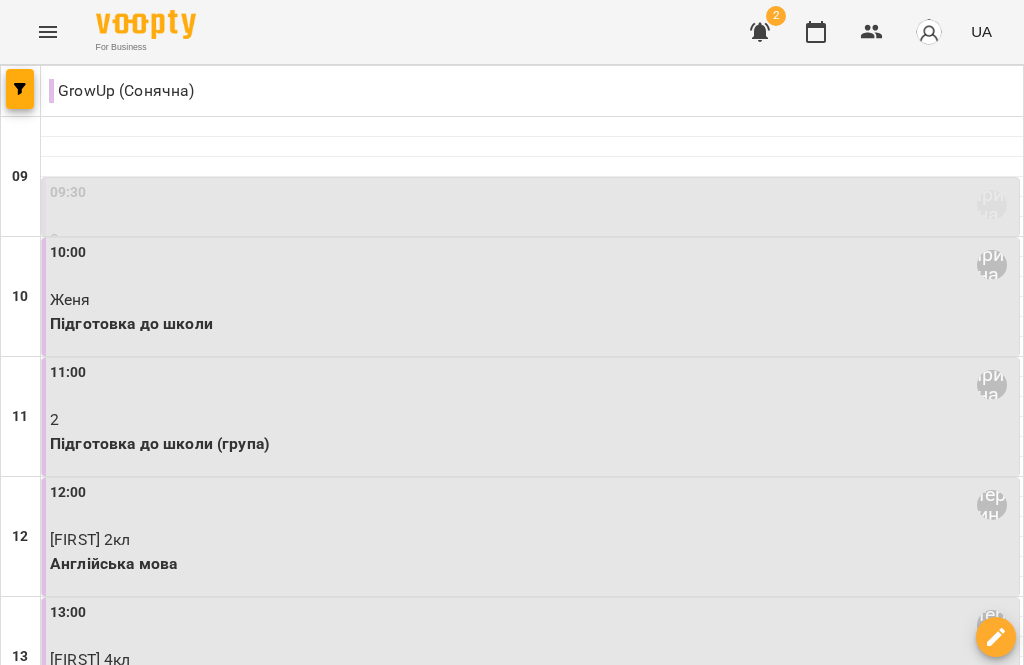 click on "Підготовка до школи" at bounding box center [532, 1284] 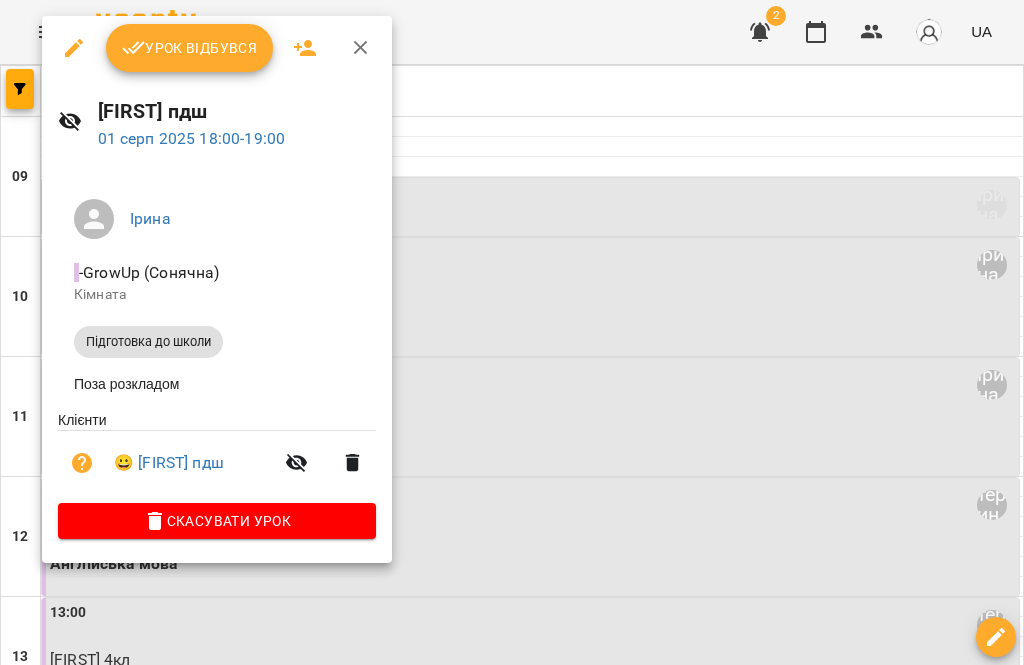 click at bounding box center (74, 48) 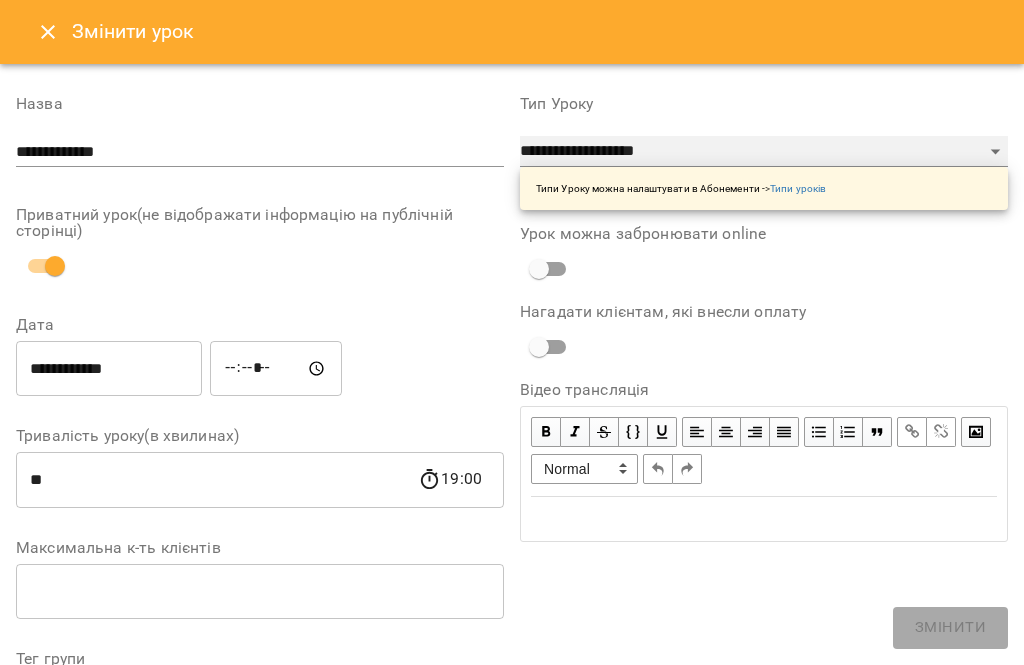 click on "**********" at bounding box center [764, 152] 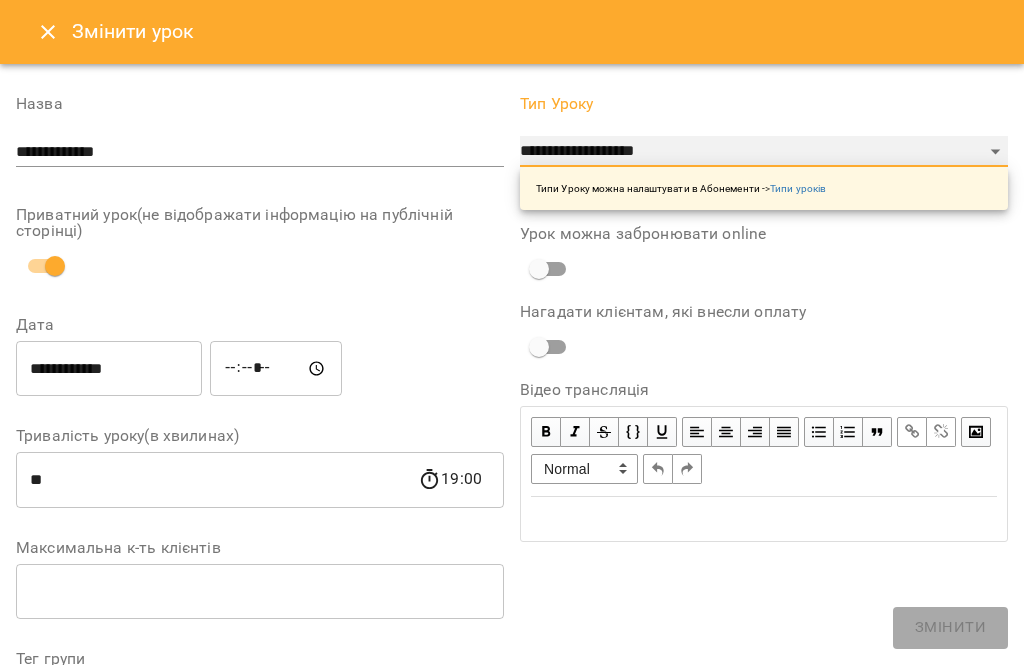 click on "**********" at bounding box center (764, 152) 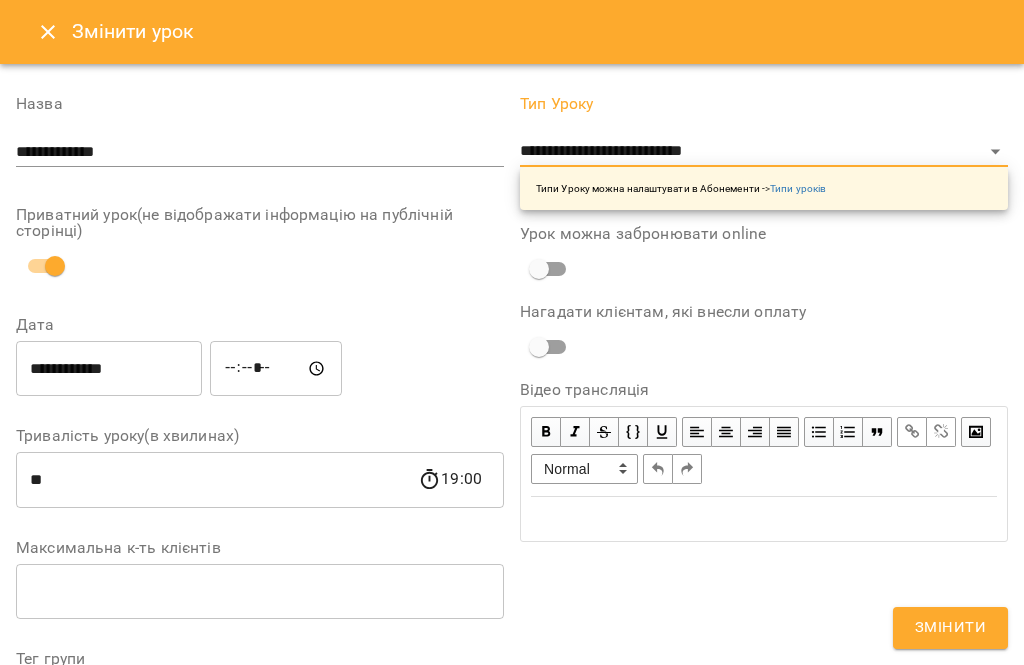 click on "Змінити" at bounding box center [950, 628] 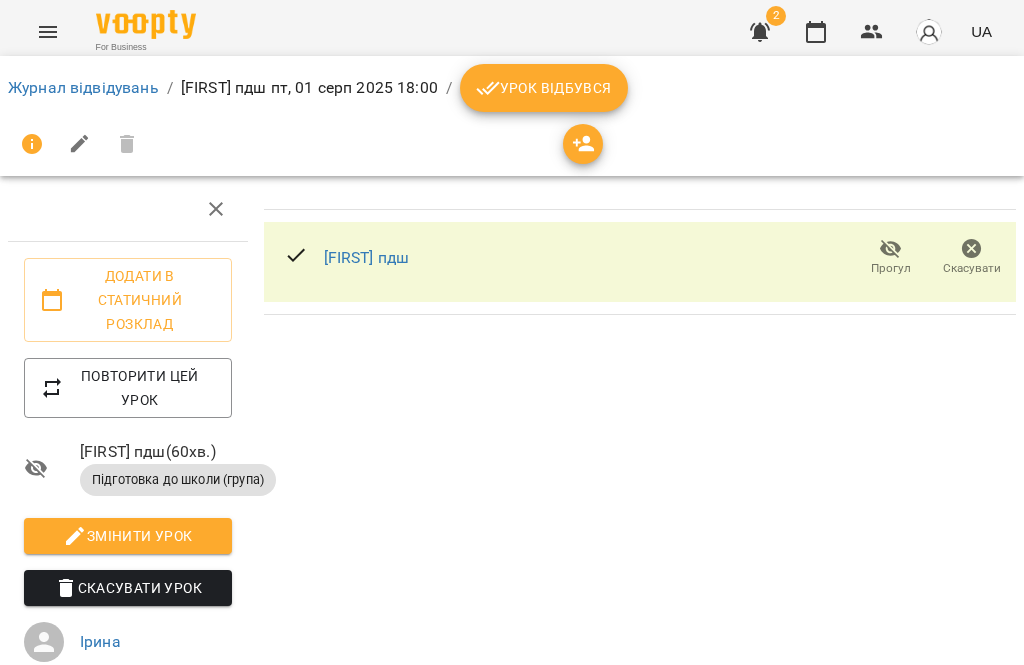 click at bounding box center [583, 144] 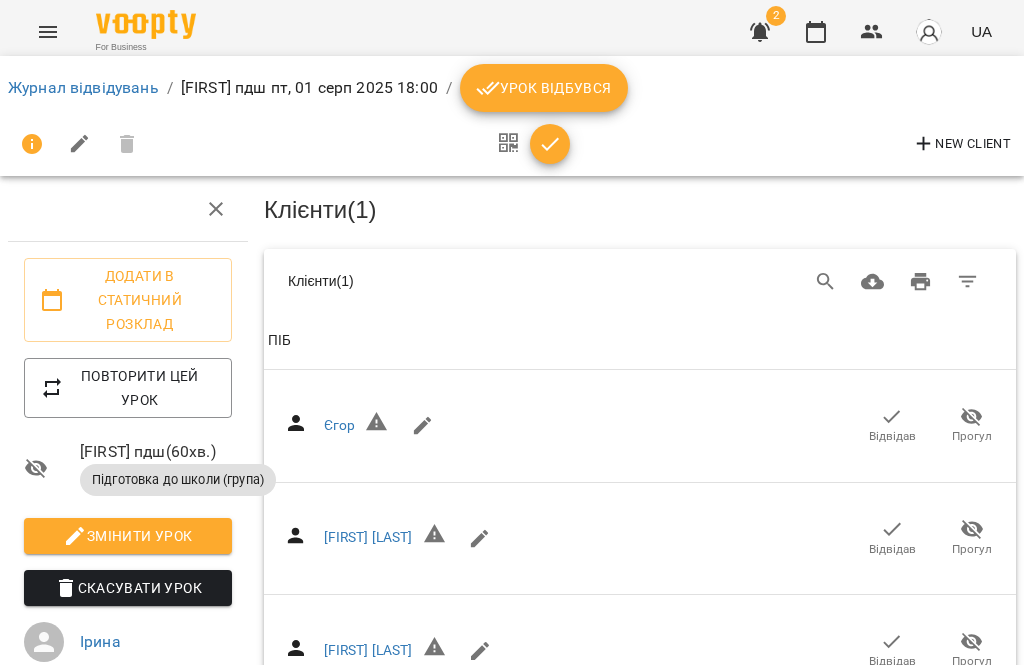 click 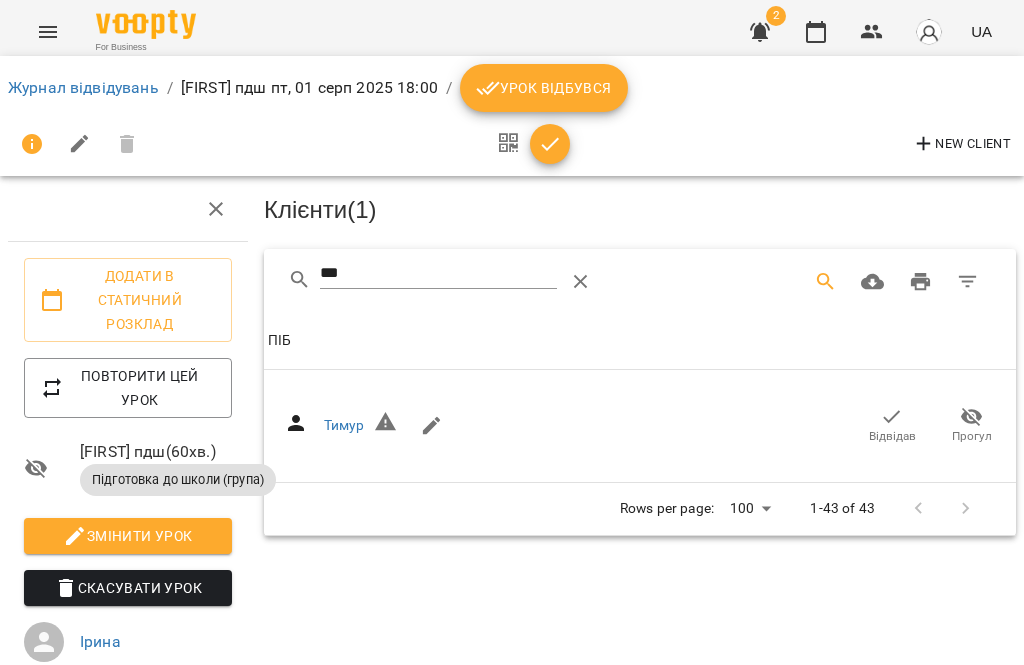 type on "***" 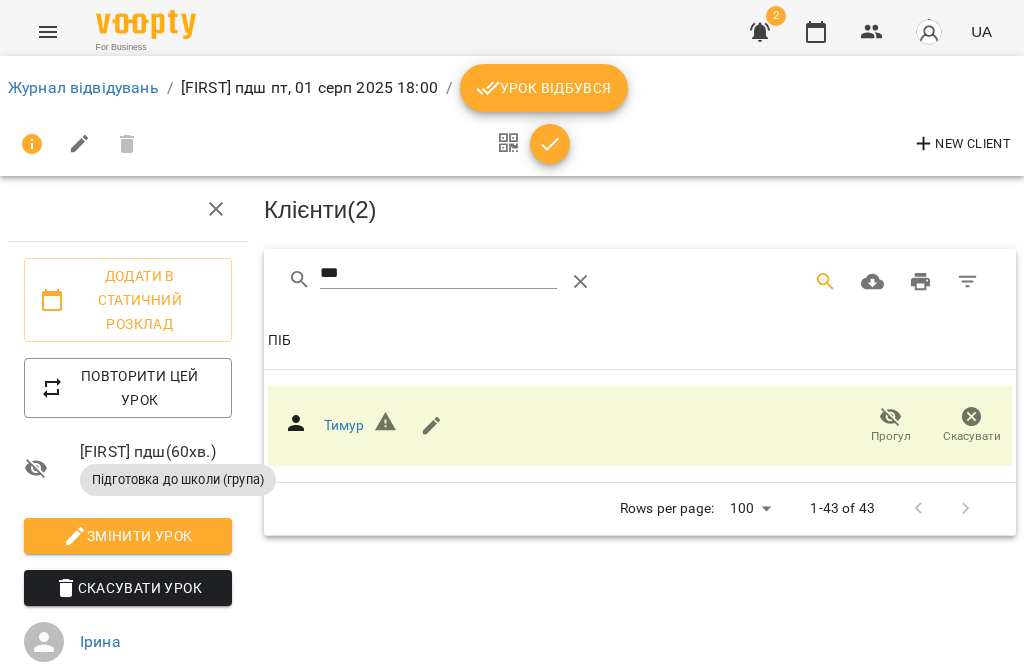 click 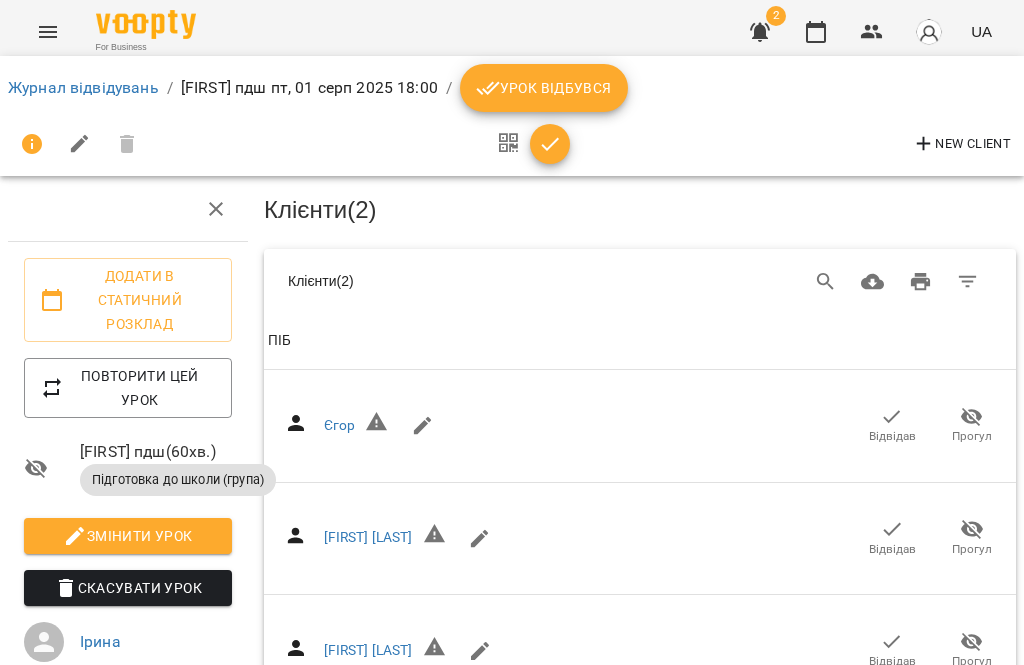 click 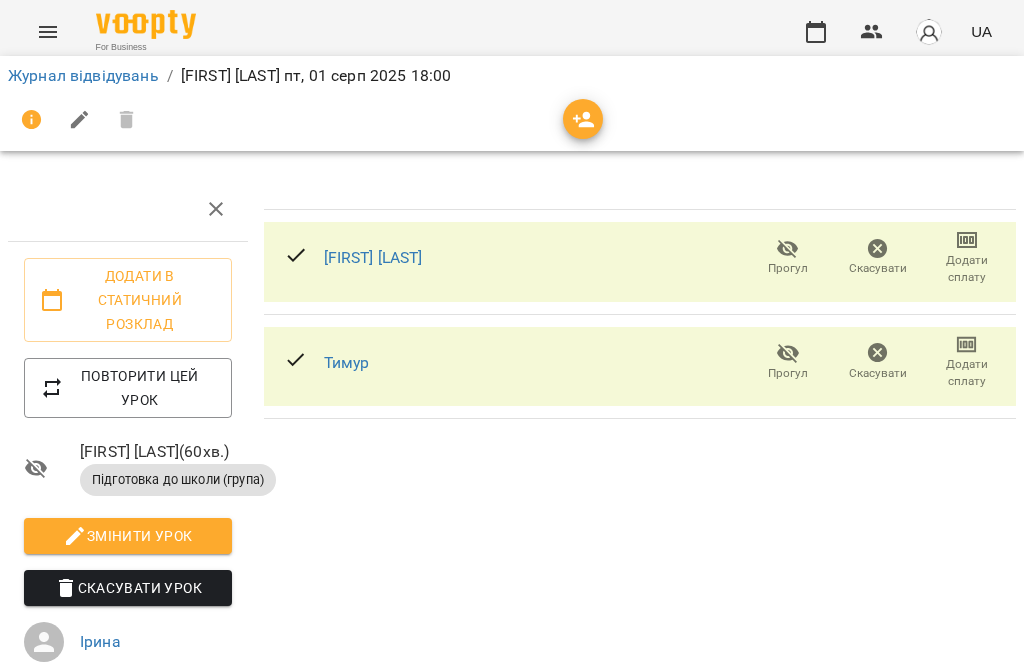 scroll, scrollTop: 0, scrollLeft: 0, axis: both 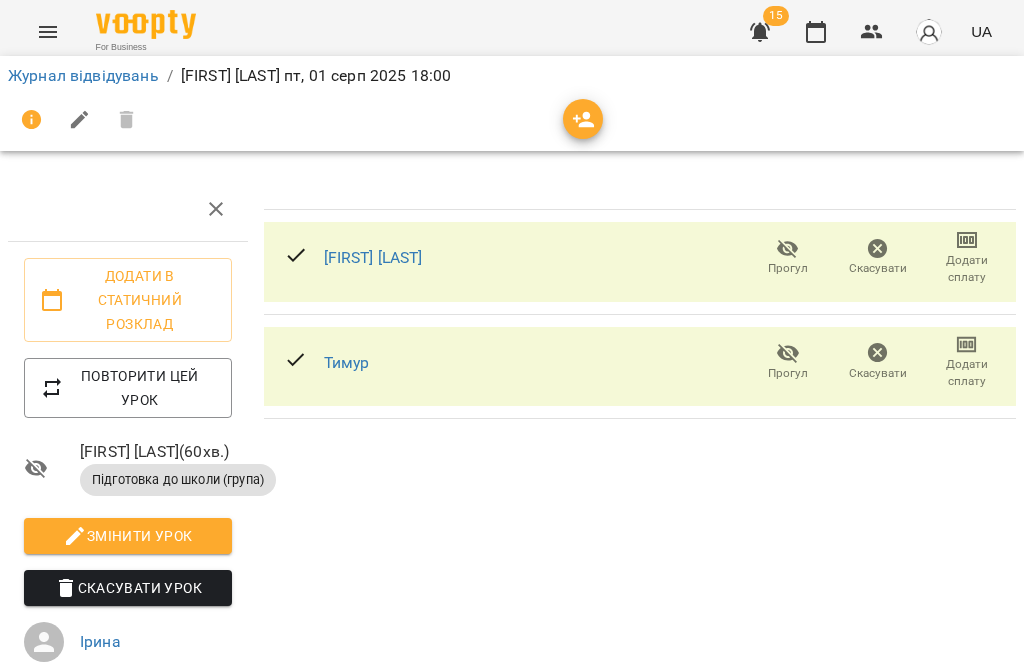 click 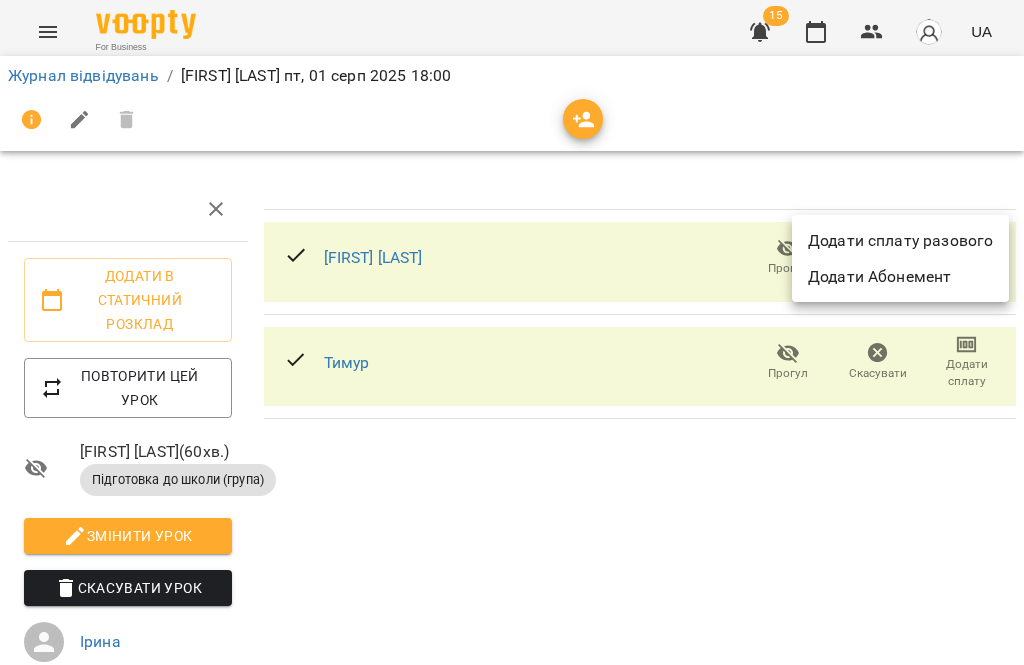 click on "Додати сплату разового" at bounding box center [900, 241] 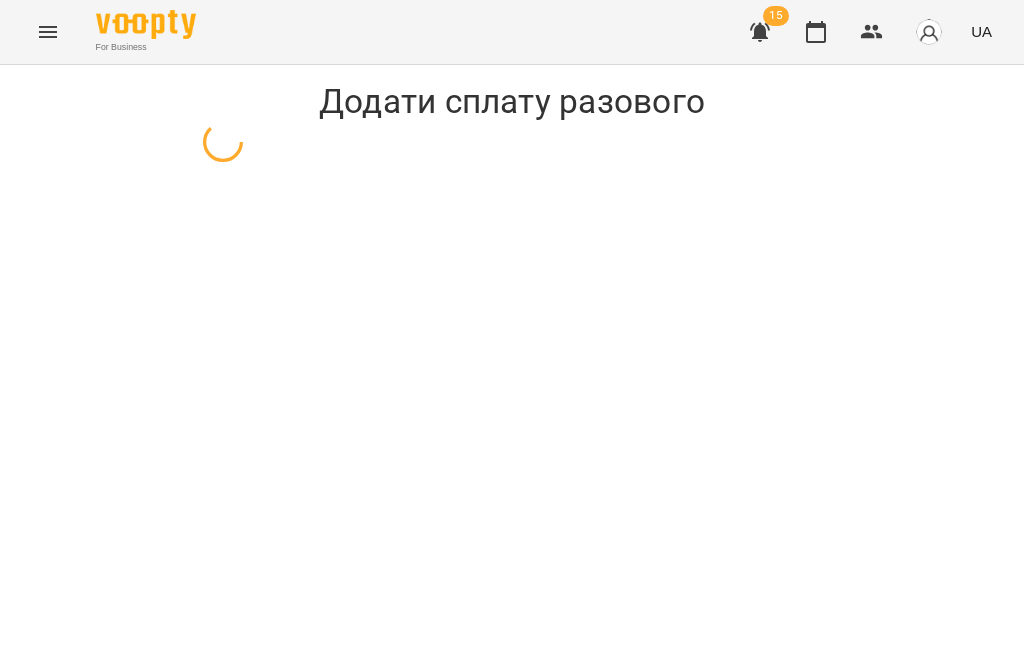 select on "**********" 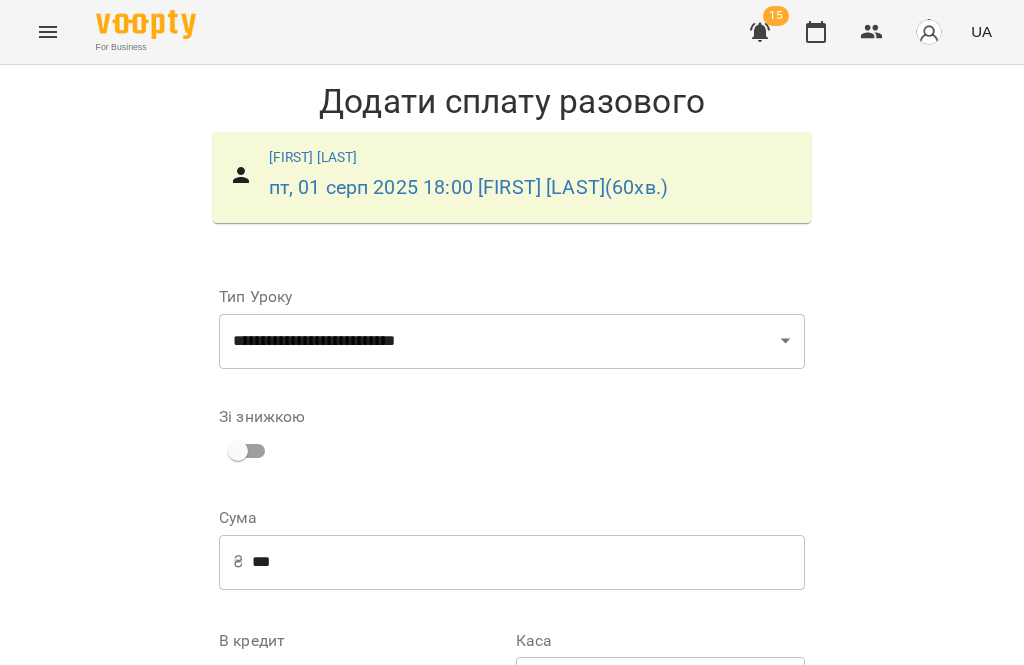 scroll, scrollTop: 241, scrollLeft: 0, axis: vertical 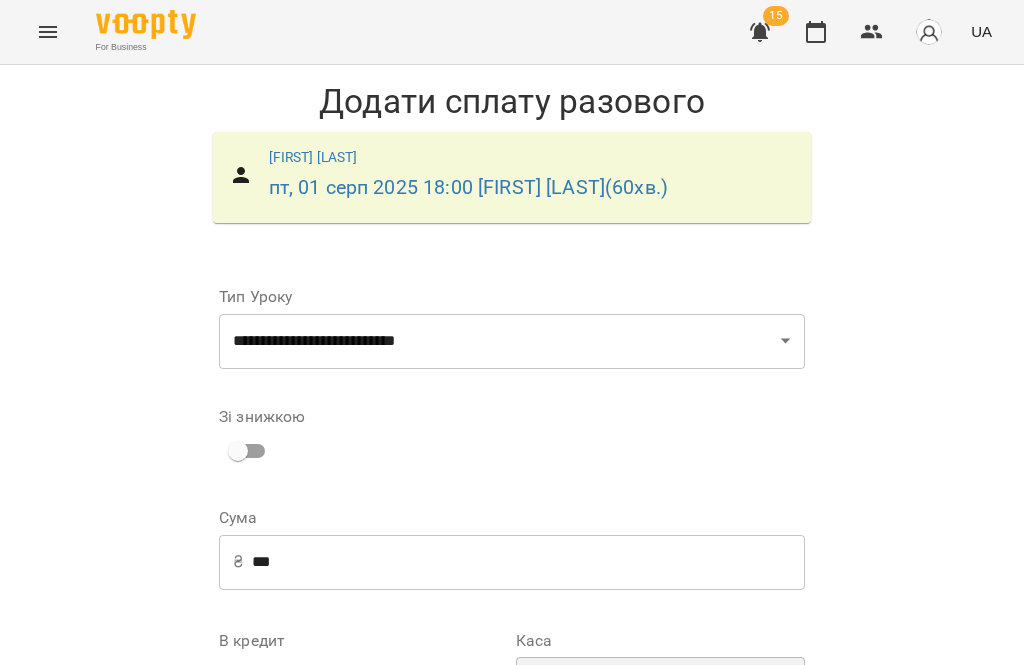 click on "**********" at bounding box center (660, 685) 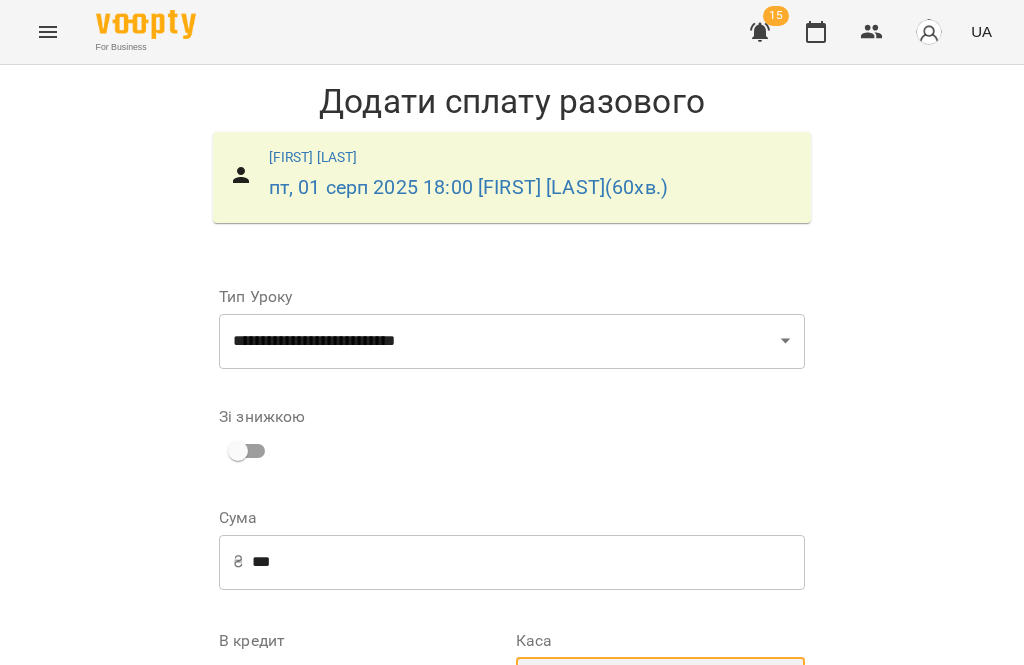 click on "**********" at bounding box center (660, 685) 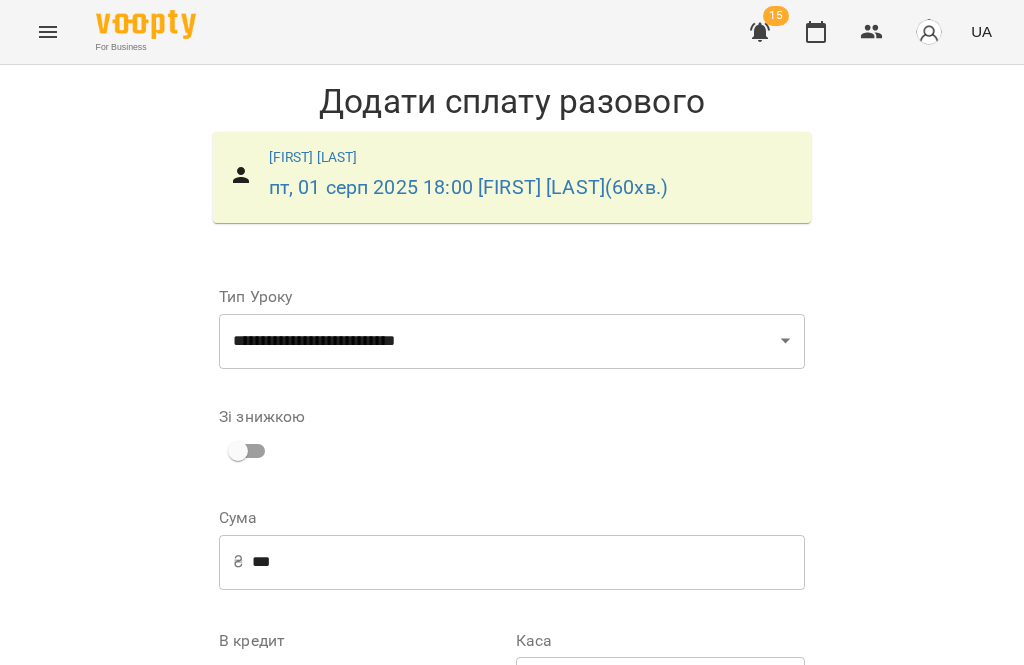 click on "**********" at bounding box center (660, 804) 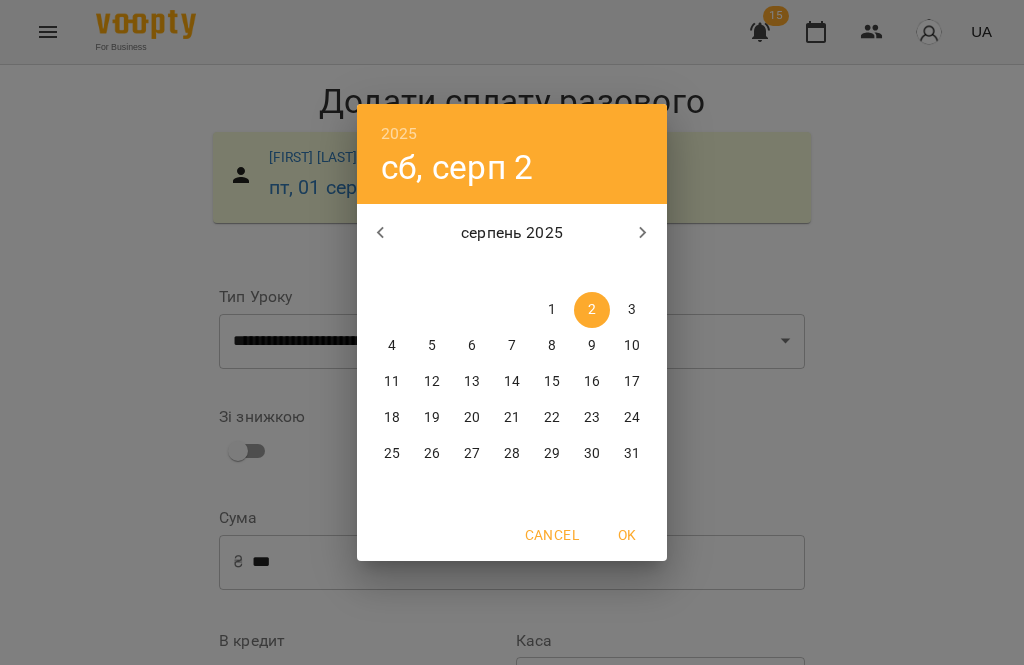 click on "1" at bounding box center [552, 310] 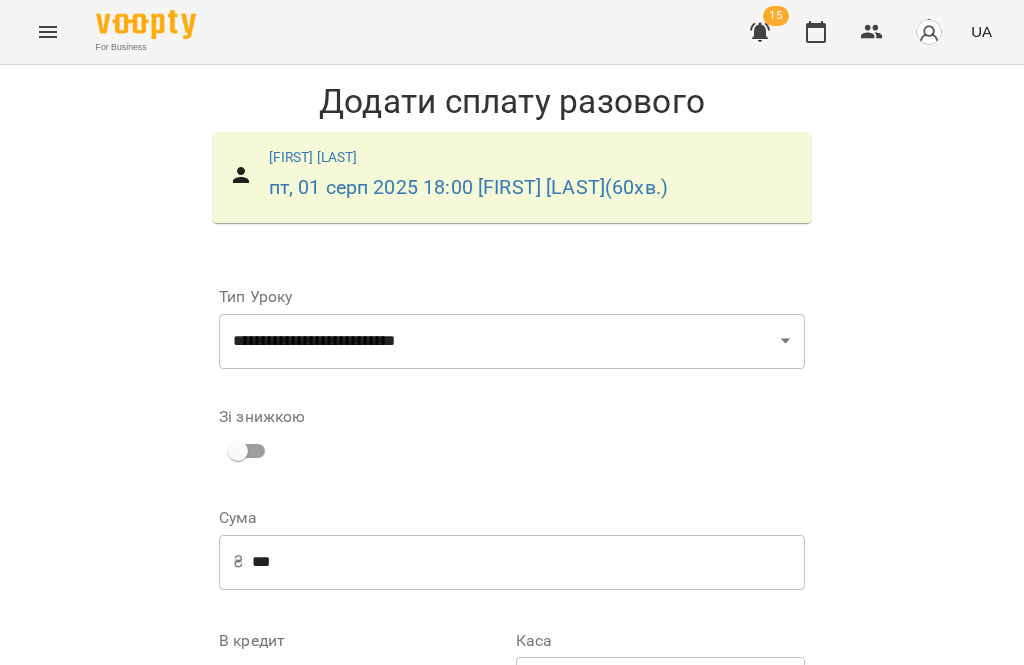 scroll, scrollTop: 239, scrollLeft: 0, axis: vertical 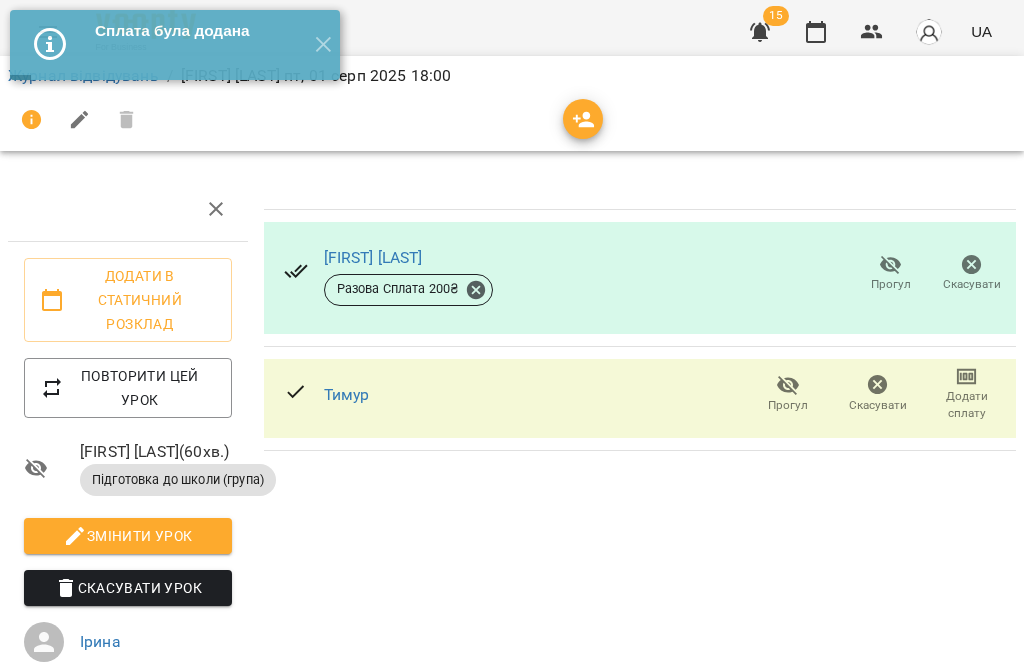 click on "Тимур" at bounding box center [347, 394] 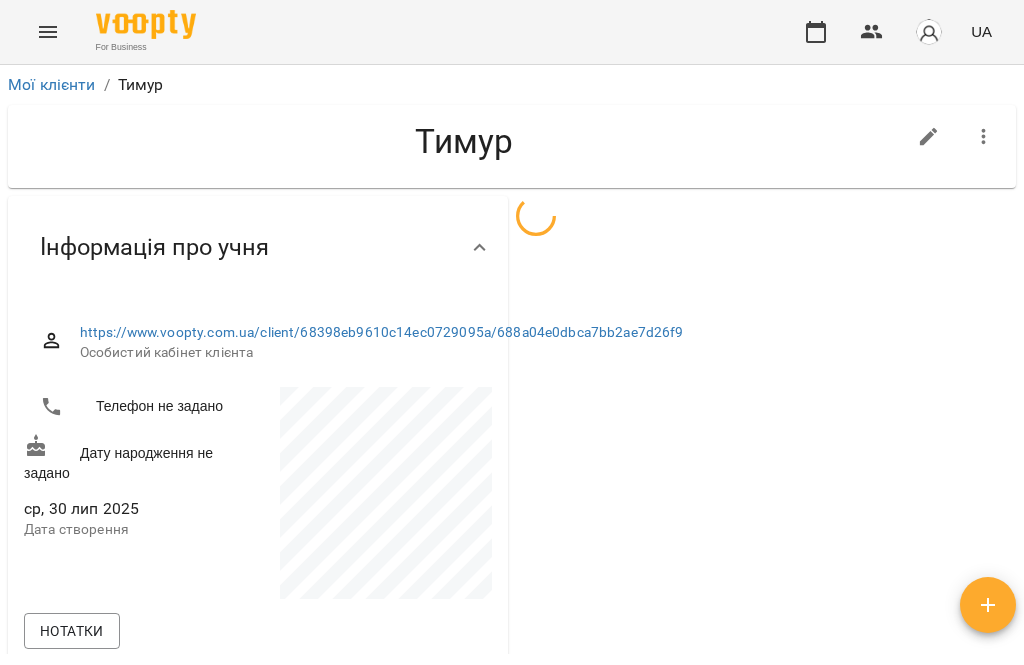 scroll, scrollTop: 0, scrollLeft: 0, axis: both 